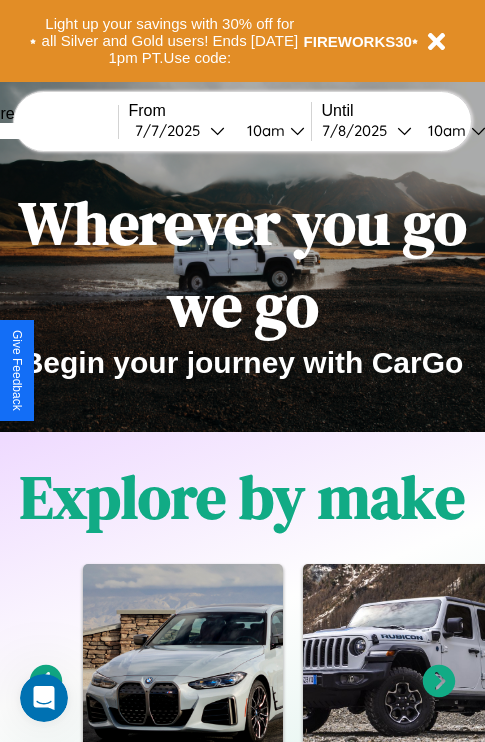 scroll, scrollTop: 0, scrollLeft: 0, axis: both 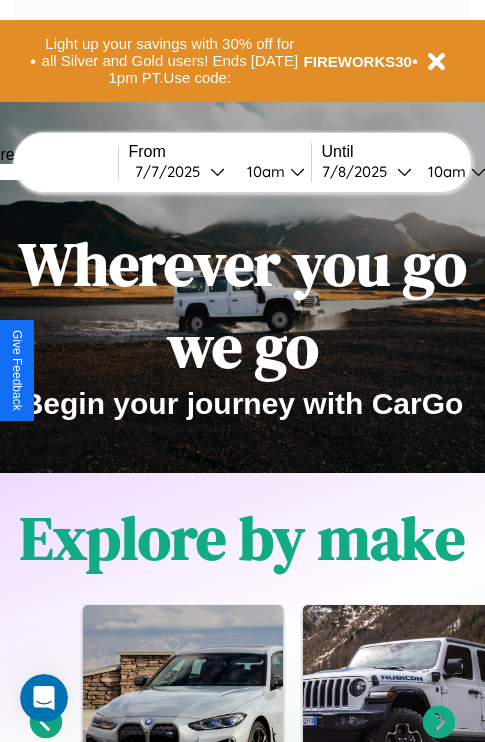 click at bounding box center (43, 172) 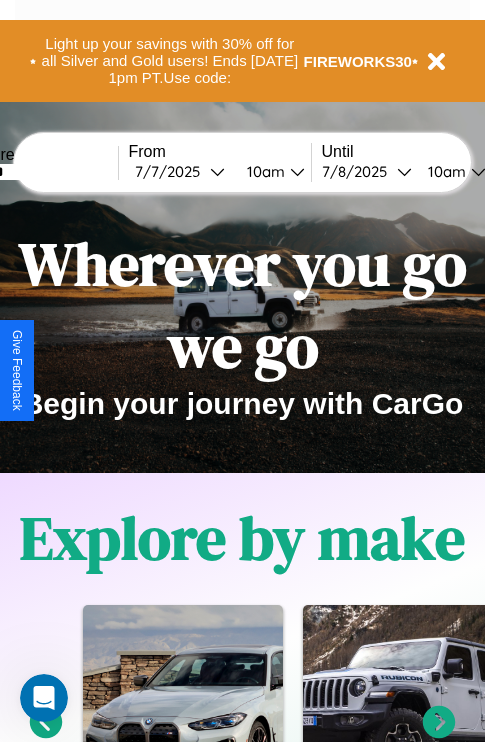 type on "******" 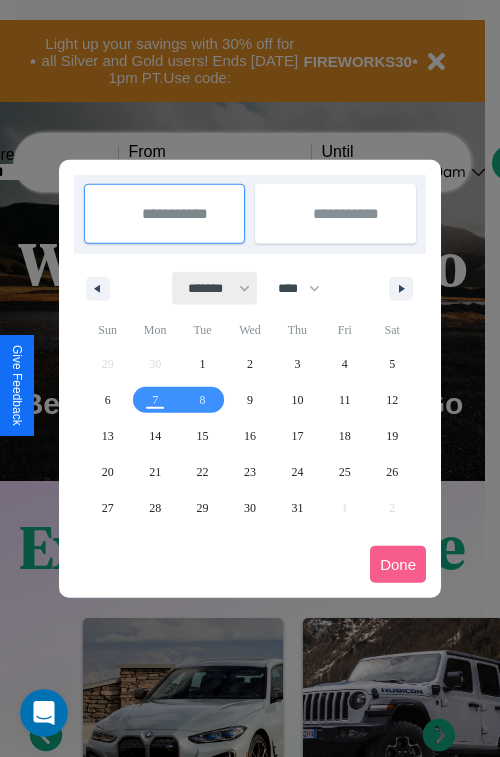 click on "******* ******** ***** ***** *** **** **** ****** ********* ******* ******** ********" at bounding box center [215, 288] 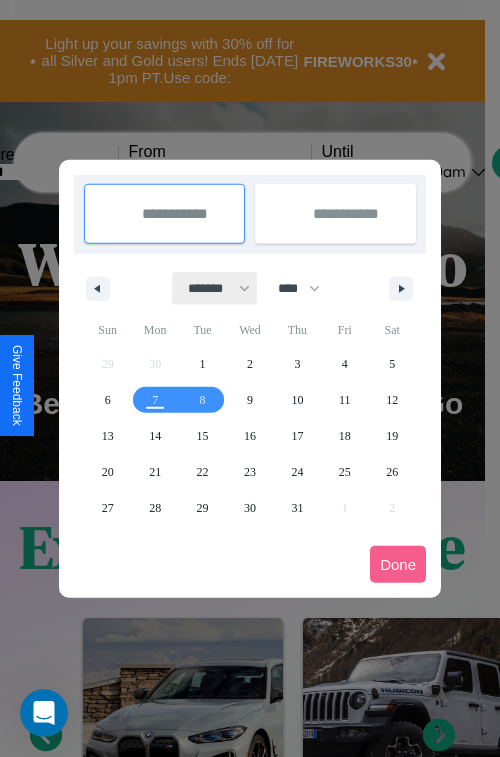 select on "*" 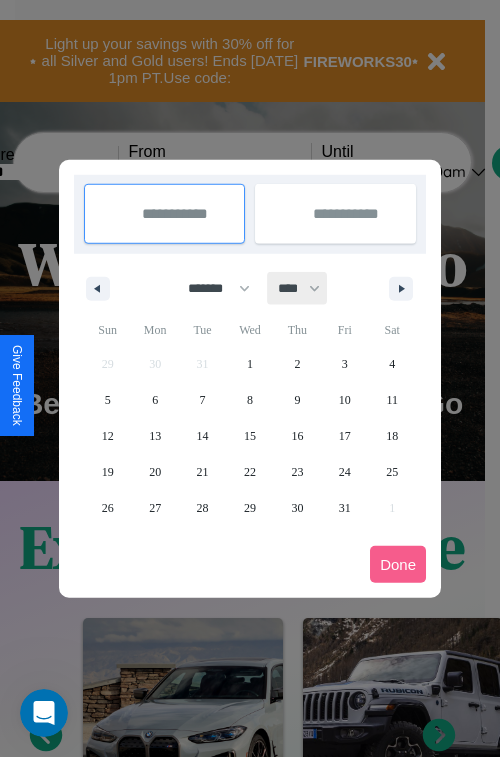 click on "**** **** **** **** **** **** **** **** **** **** **** **** **** **** **** **** **** **** **** **** **** **** **** **** **** **** **** **** **** **** **** **** **** **** **** **** **** **** **** **** **** **** **** **** **** **** **** **** **** **** **** **** **** **** **** **** **** **** **** **** **** **** **** **** **** **** **** **** **** **** **** **** **** **** **** **** **** **** **** **** **** **** **** **** **** **** **** **** **** **** **** **** **** **** **** **** **** **** **** **** **** **** **** **** **** **** **** **** **** **** **** **** **** **** **** **** **** **** **** **** ****" at bounding box center [298, 288] 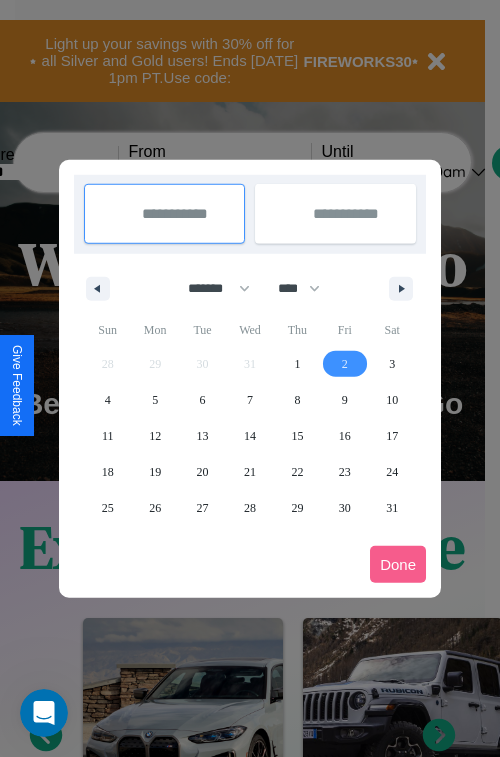 click on "2" at bounding box center [345, 364] 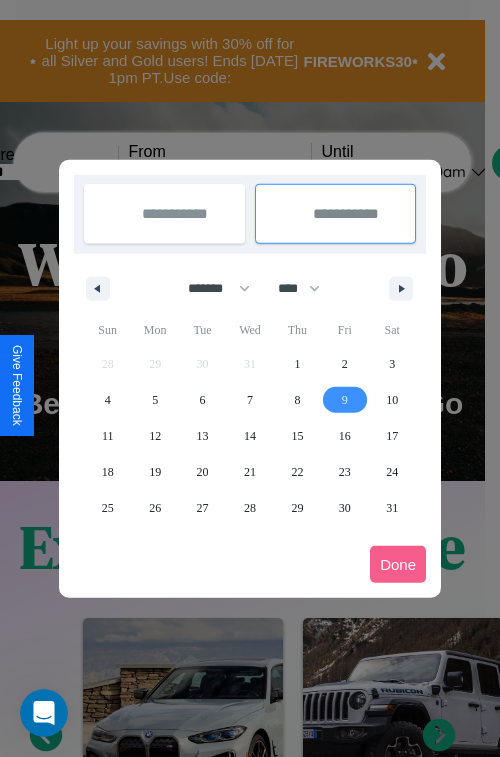 click on "9" at bounding box center [345, 400] 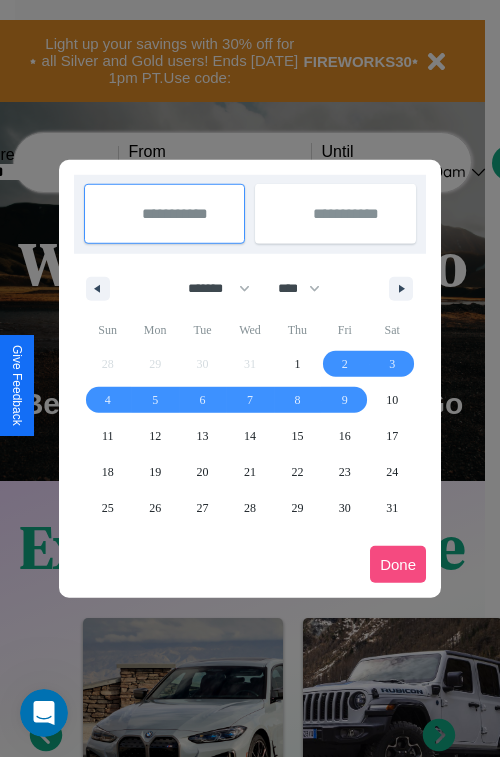 click on "Done" at bounding box center (398, 564) 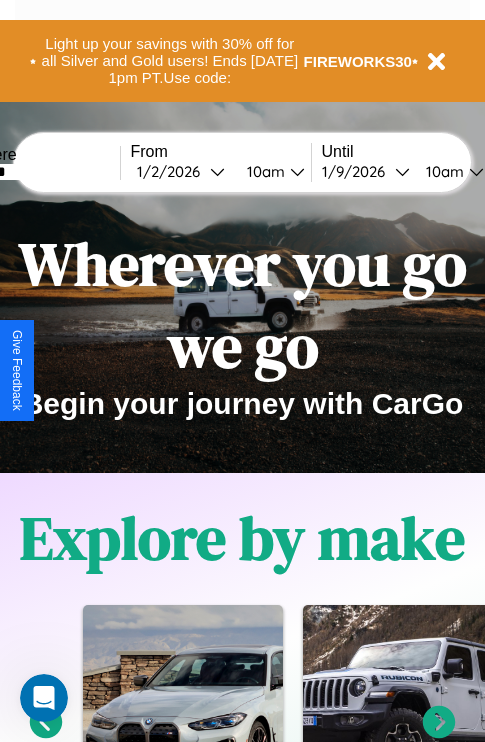 scroll, scrollTop: 0, scrollLeft: 66, axis: horizontal 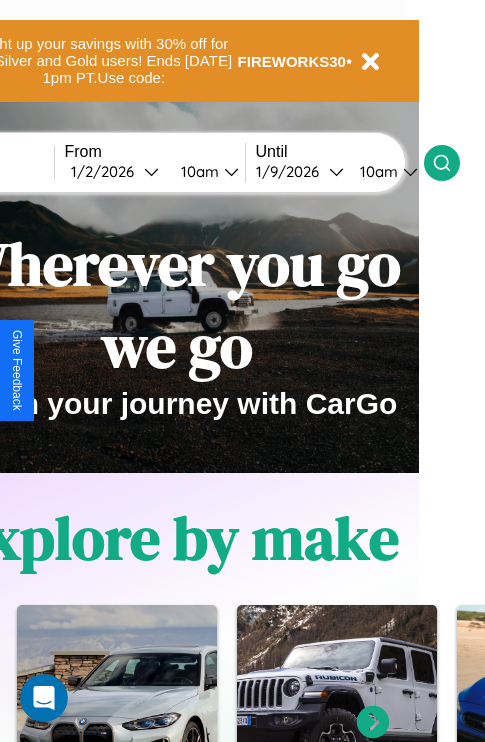 click 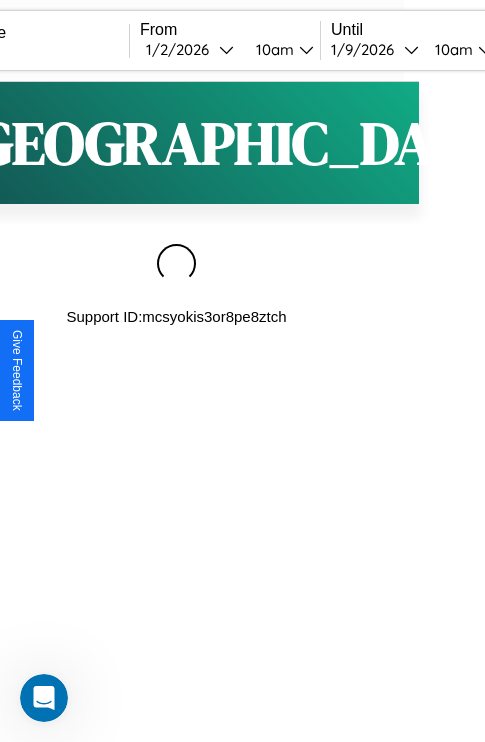 scroll, scrollTop: 0, scrollLeft: 0, axis: both 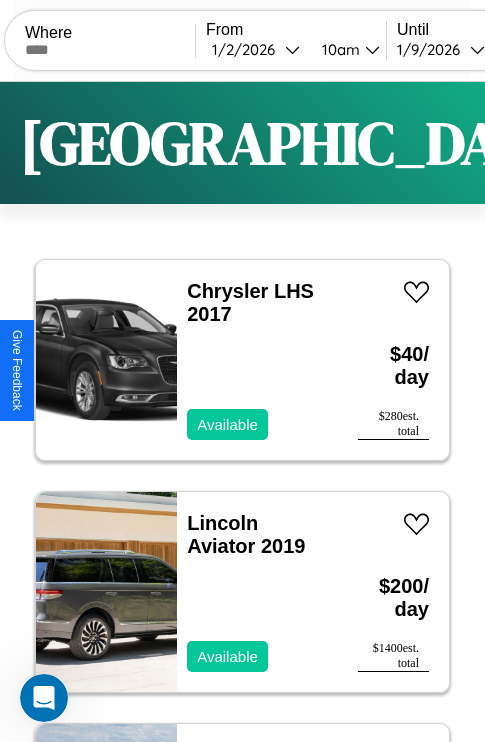 click on "Filters" at bounding box center (640, 143) 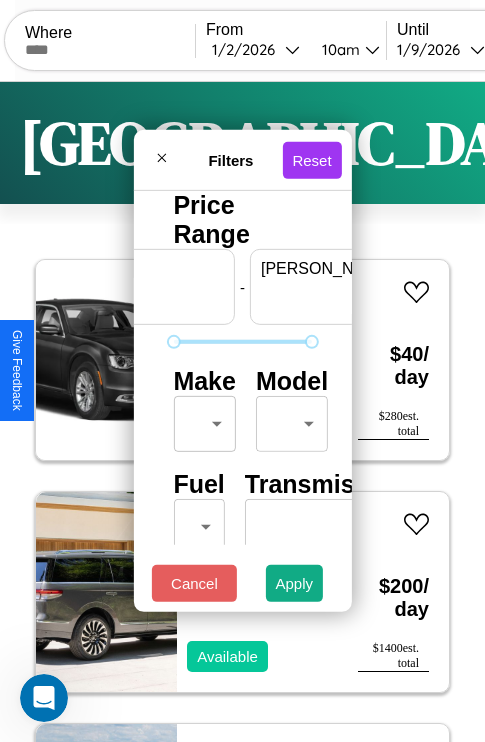 scroll, scrollTop: 0, scrollLeft: 124, axis: horizontal 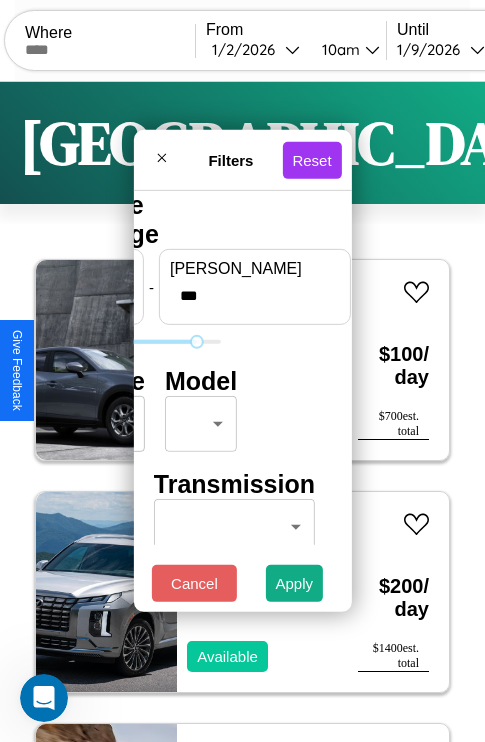 type on "***" 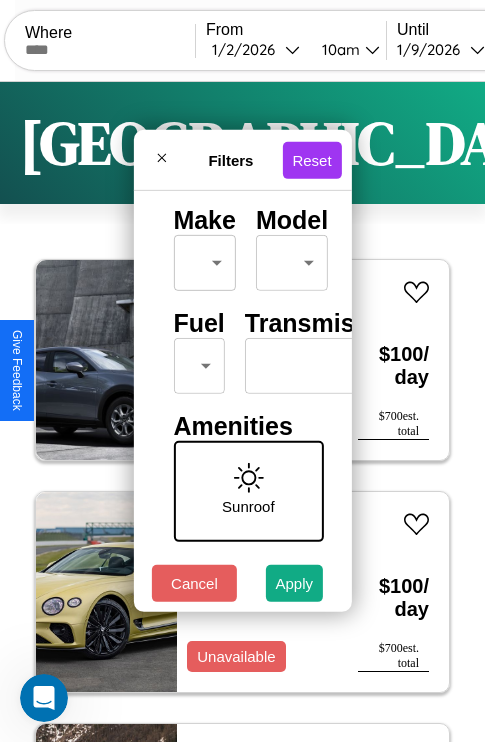 scroll, scrollTop: 162, scrollLeft: 0, axis: vertical 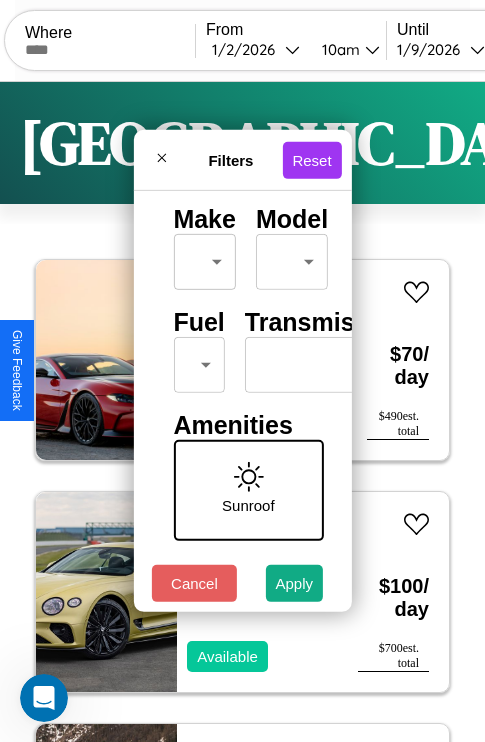 type on "**" 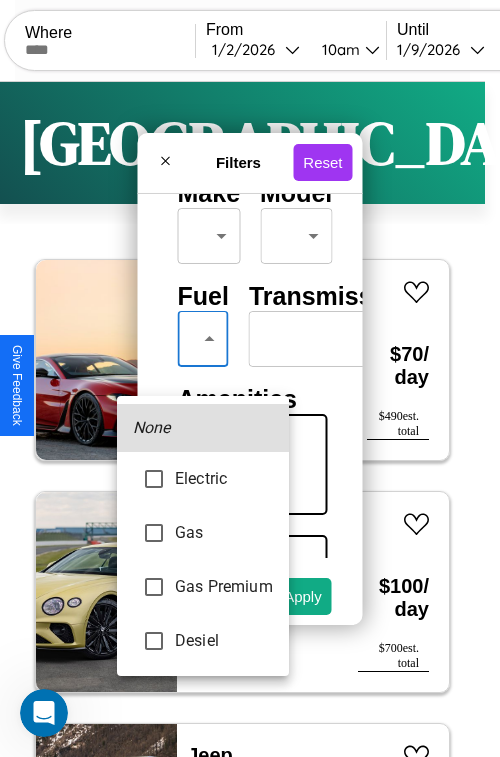 type on "***" 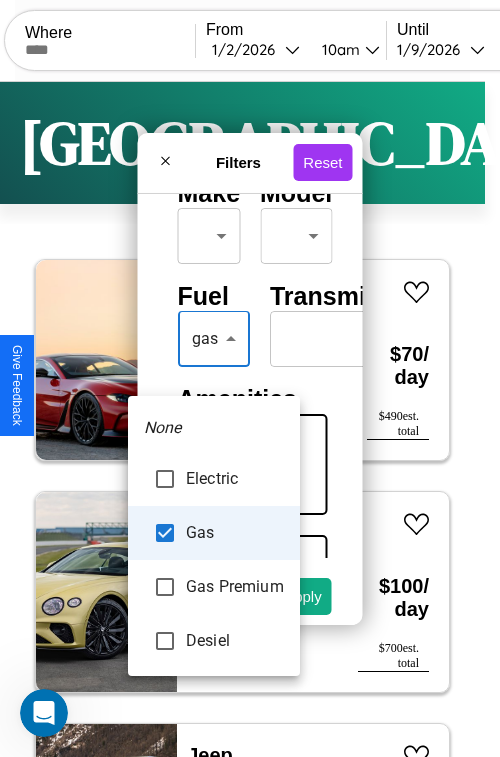 click at bounding box center [250, 378] 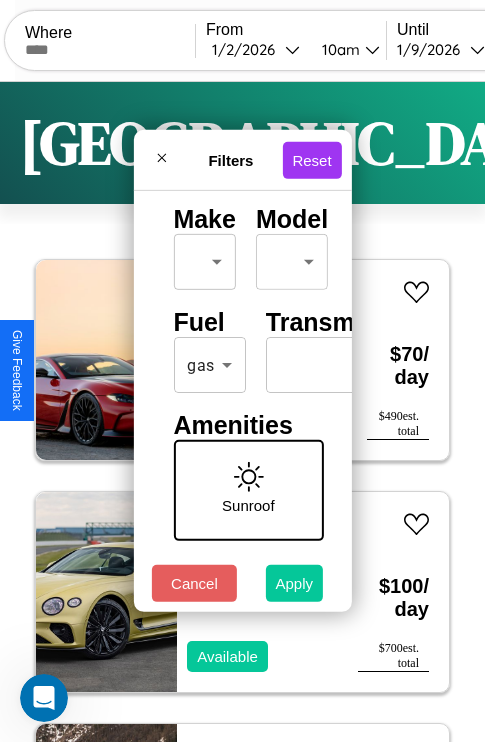 click on "Apply" at bounding box center (295, 583) 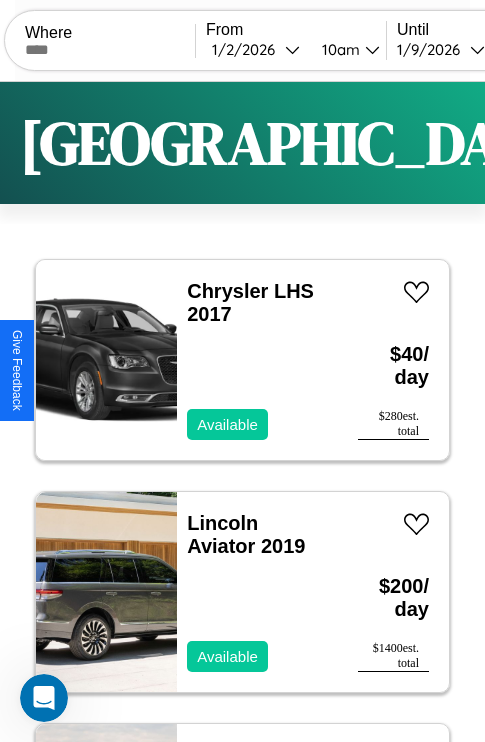 scroll, scrollTop: 95, scrollLeft: 0, axis: vertical 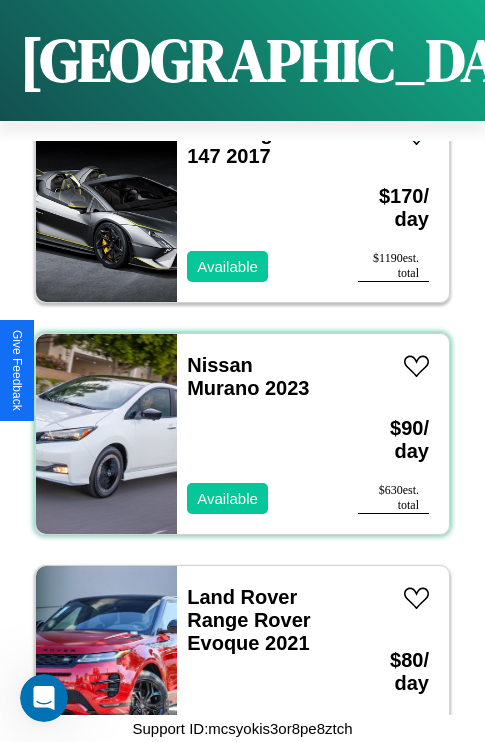 click on "Nissan   Murano   2023 Available" at bounding box center [257, 434] 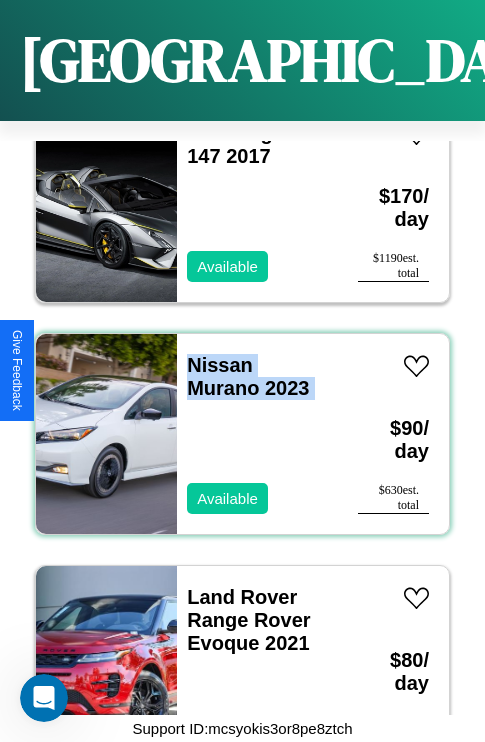 click on "Nissan   Murano   2023 Available" at bounding box center [257, 434] 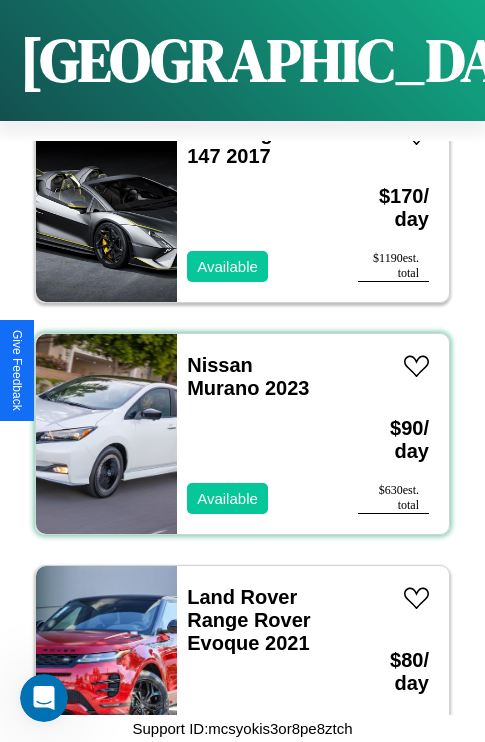 click on "Nissan   Murano   2023 Available" at bounding box center (257, 434) 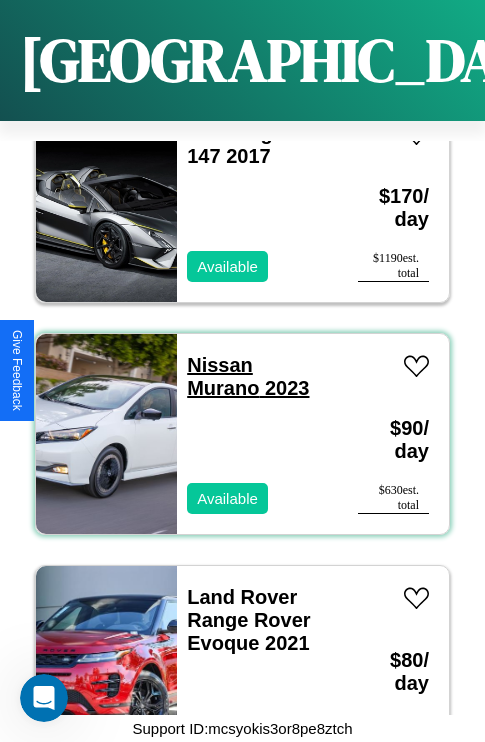 click on "Nissan   Murano   2023" at bounding box center (248, 376) 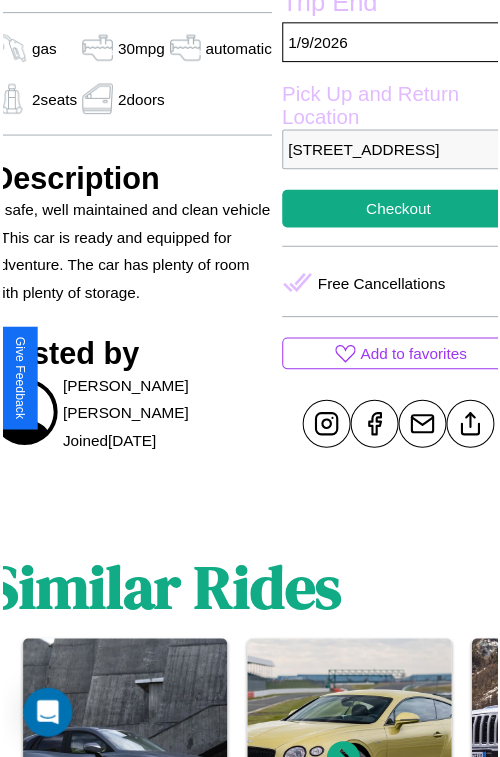 scroll, scrollTop: 640, scrollLeft: 84, axis: both 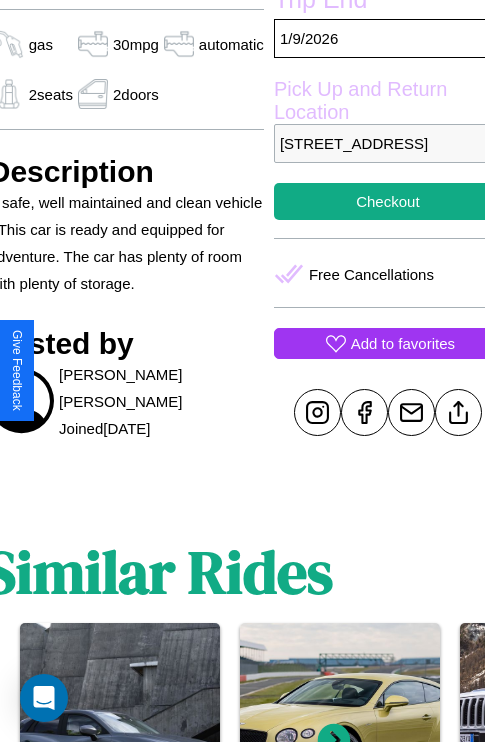 click on "Add to favorites" at bounding box center (403, 343) 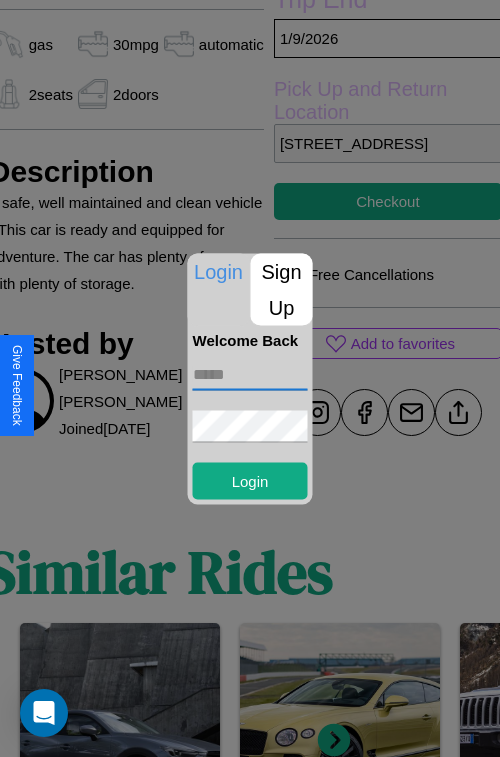 click at bounding box center (250, 374) 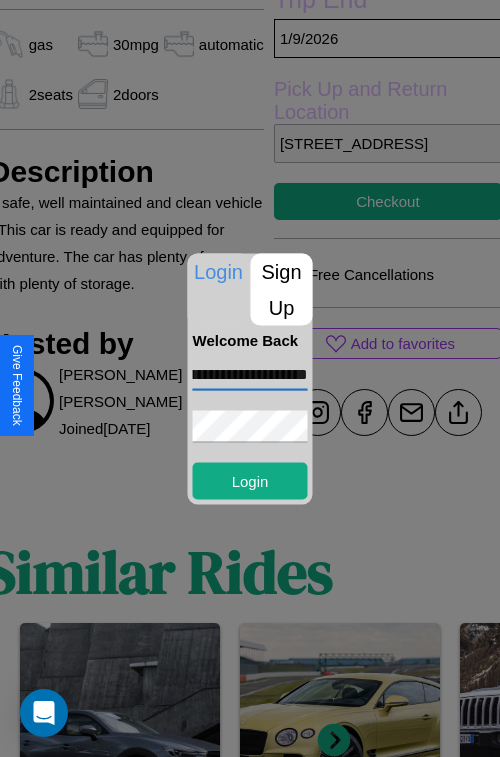 scroll, scrollTop: 0, scrollLeft: 66, axis: horizontal 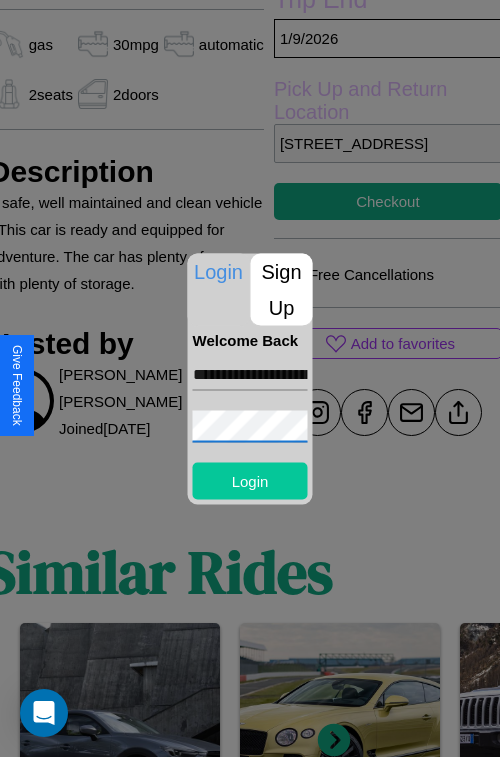 click on "Login" at bounding box center (250, 480) 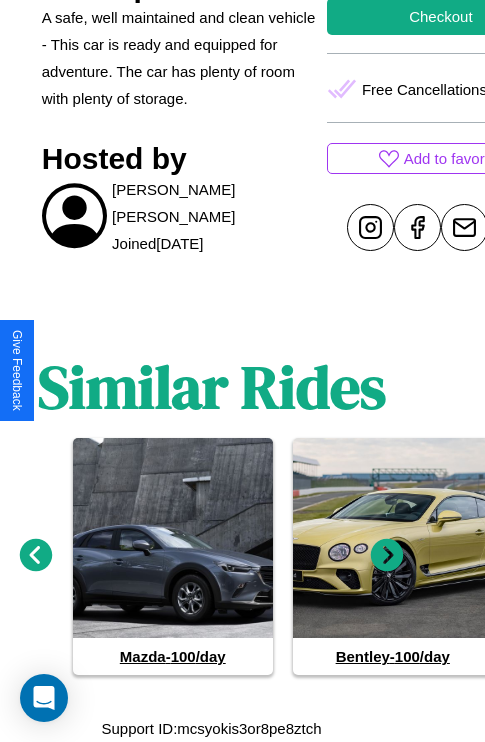 scroll, scrollTop: 852, scrollLeft: 30, axis: both 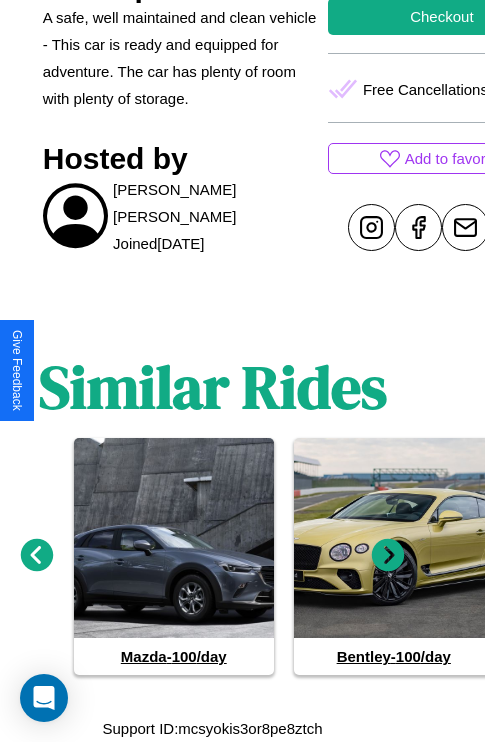 click 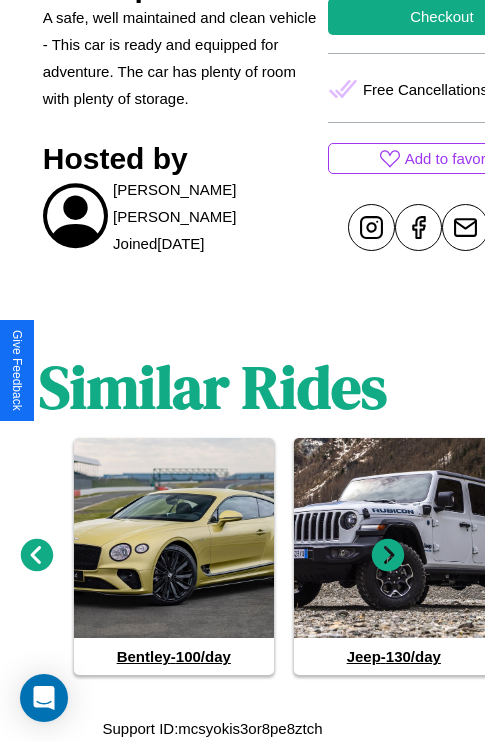 click 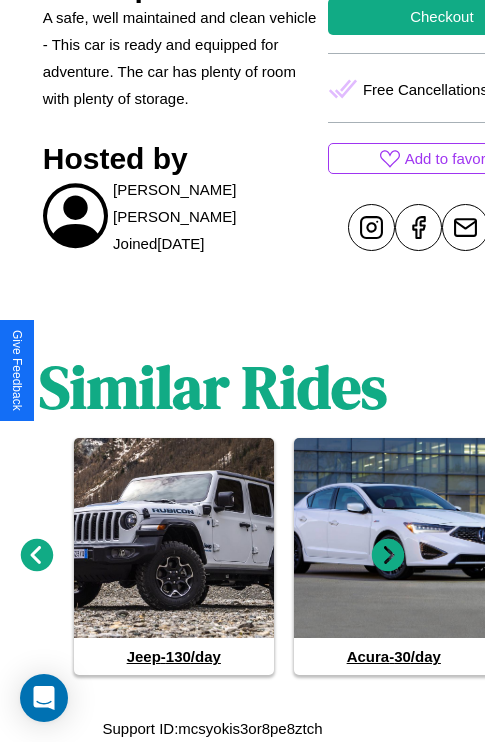 click 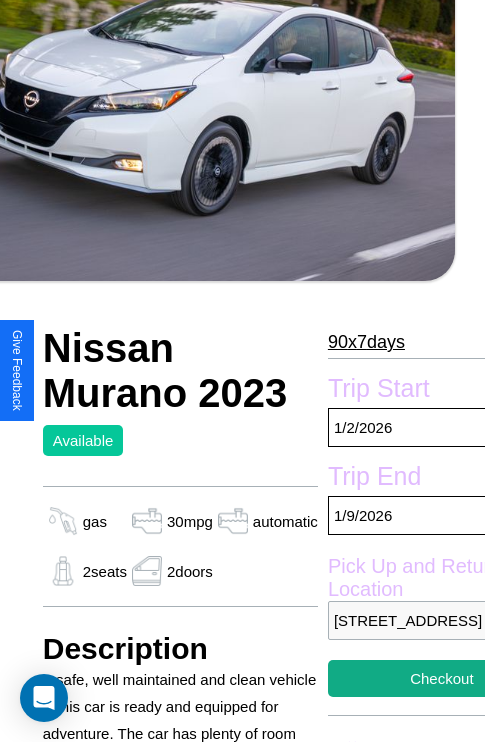 scroll, scrollTop: 134, scrollLeft: 30, axis: both 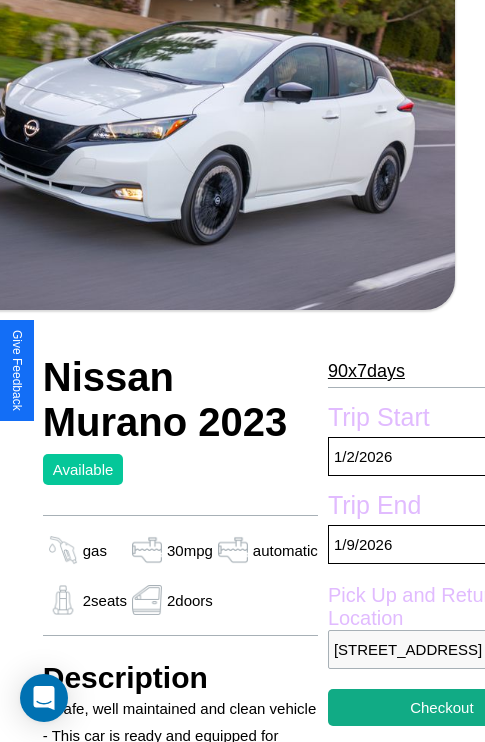 click on "90  x  7  days" at bounding box center (366, 371) 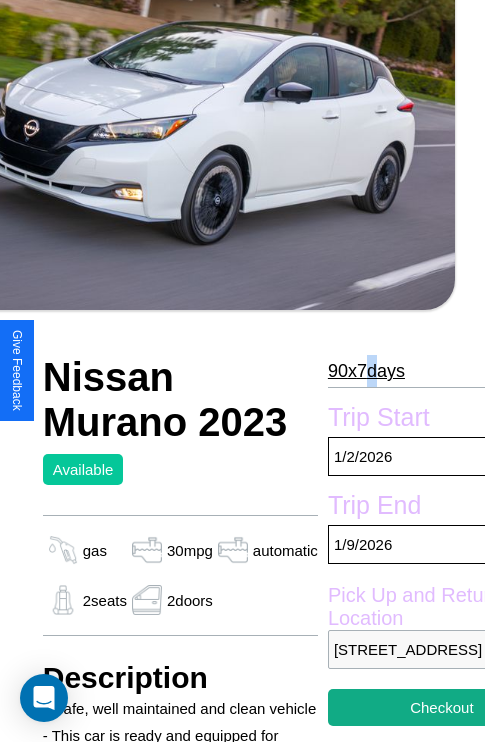 click on "90  x  7  days" at bounding box center (366, 371) 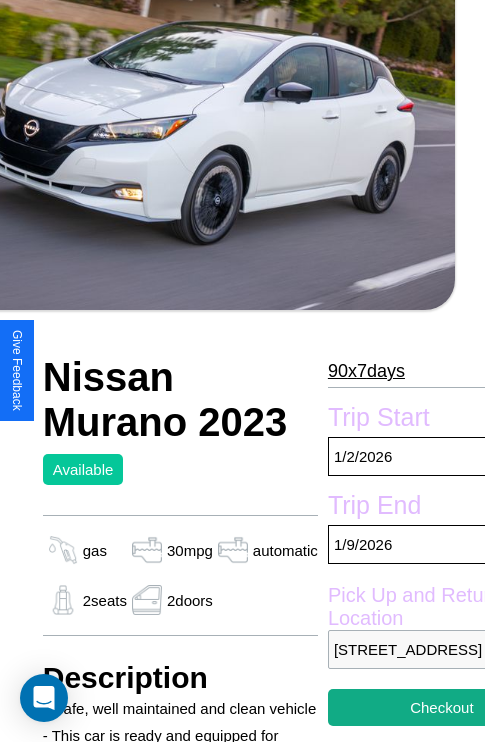 click on "90  x  7  days" at bounding box center (366, 371) 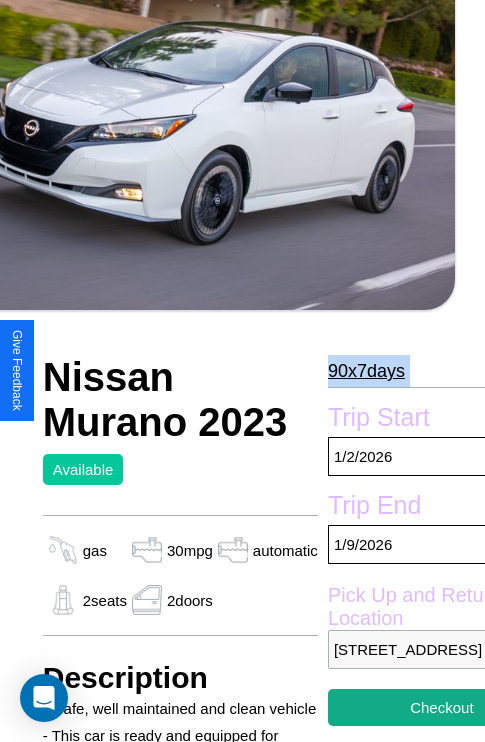 click on "90  x  7  days" at bounding box center (366, 371) 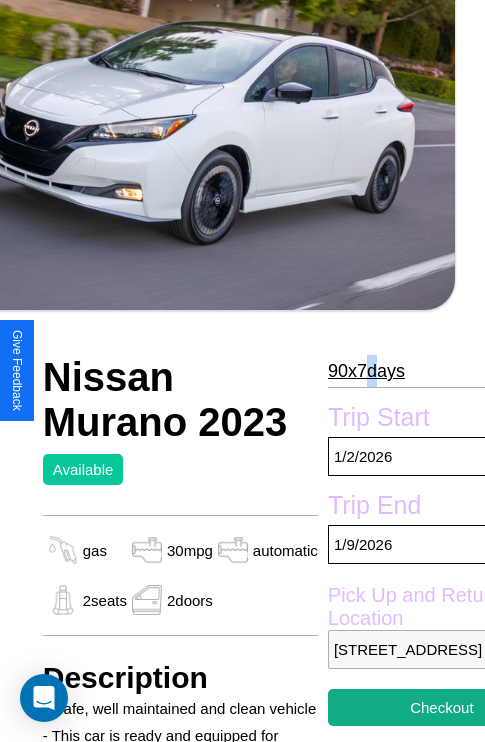 click on "90  x  7  days" at bounding box center (366, 371) 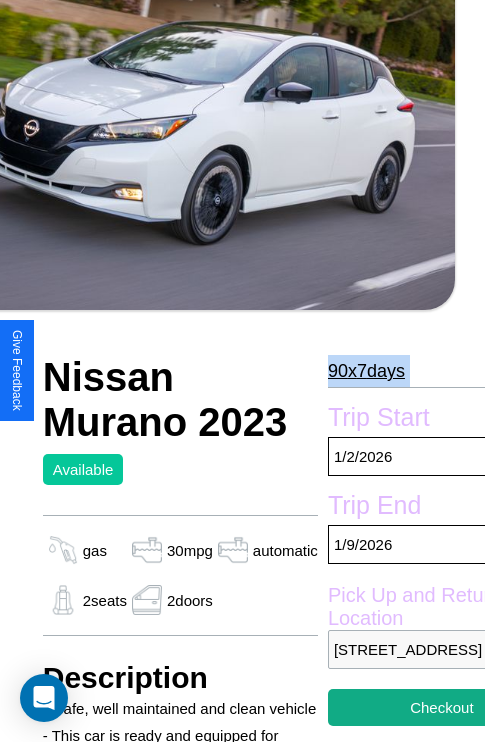 click on "90  x  7  days" at bounding box center (366, 371) 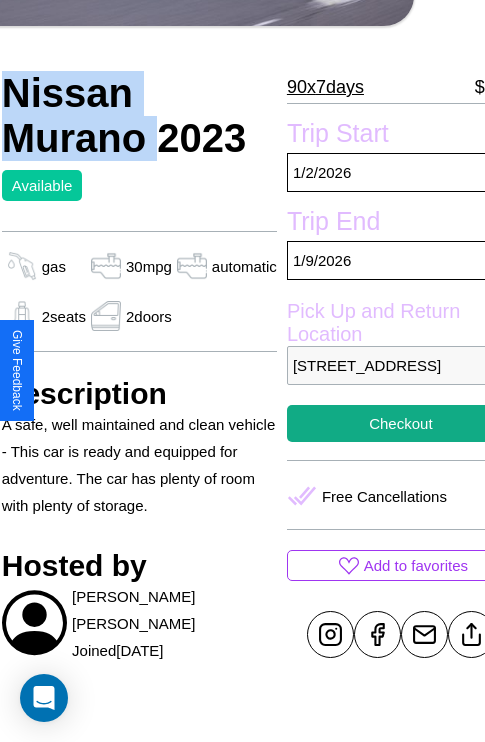 scroll, scrollTop: 498, scrollLeft: 84, axis: both 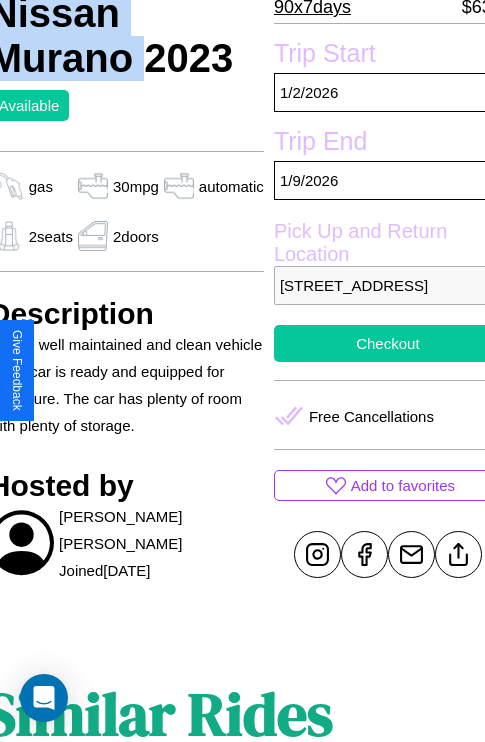 click on "Checkout" at bounding box center (388, 343) 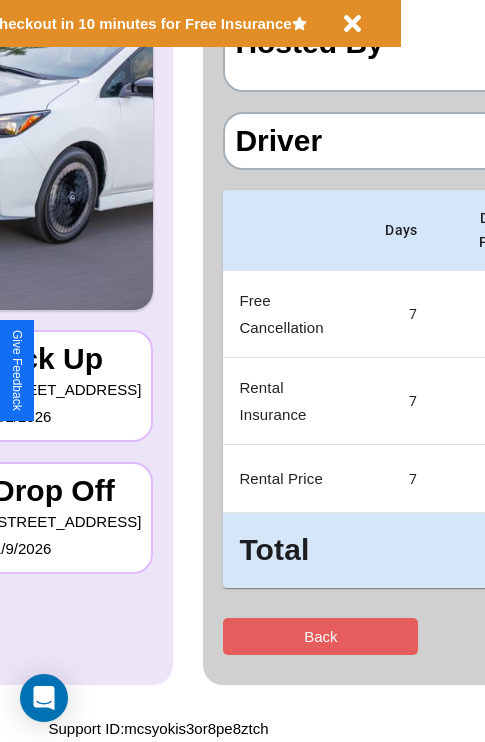 scroll, scrollTop: 0, scrollLeft: 0, axis: both 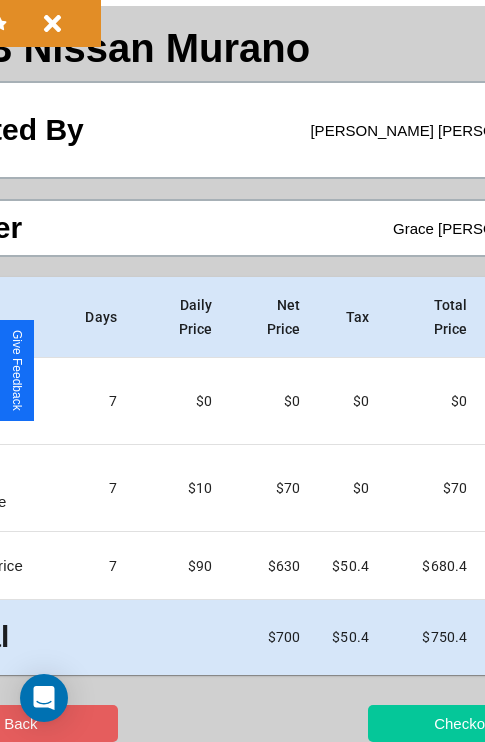 click on "Checkout" at bounding box center (465, 723) 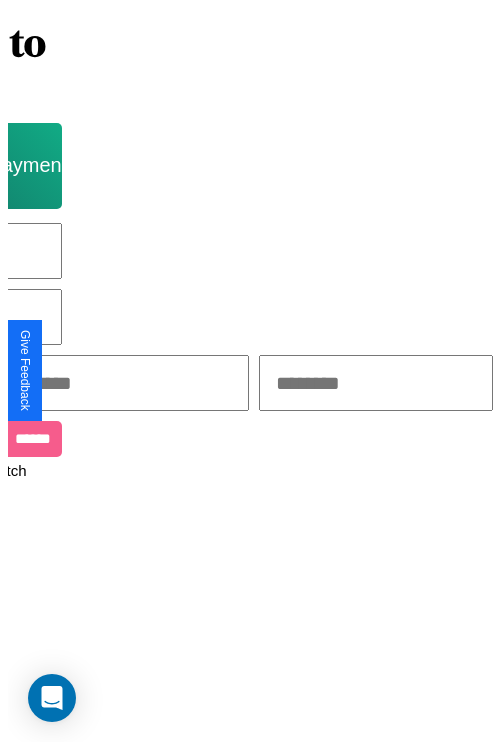 scroll, scrollTop: 0, scrollLeft: 0, axis: both 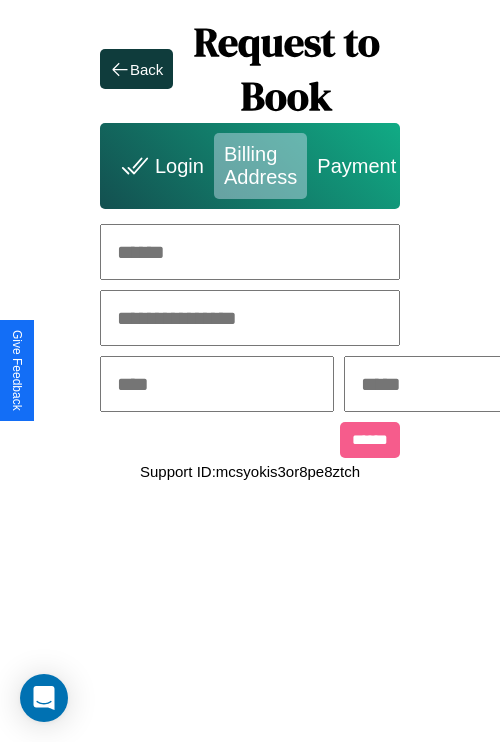 click at bounding box center (250, 252) 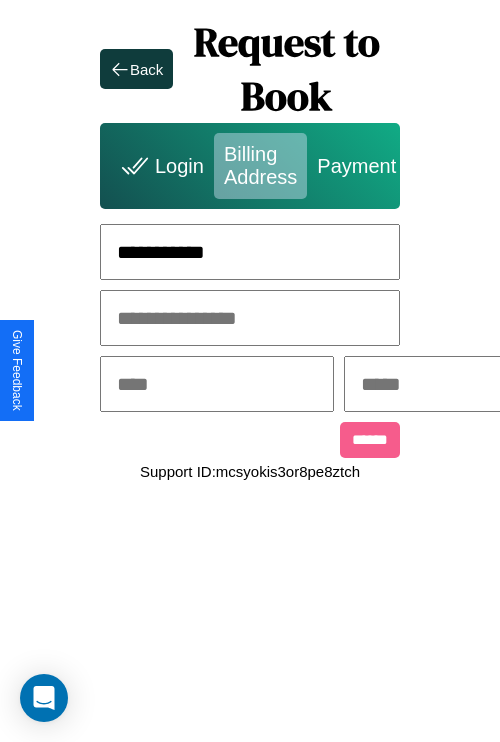type on "**********" 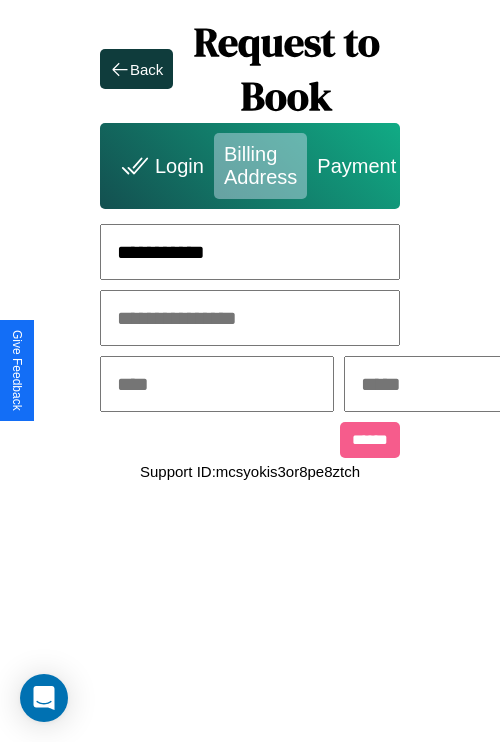 click at bounding box center [217, 384] 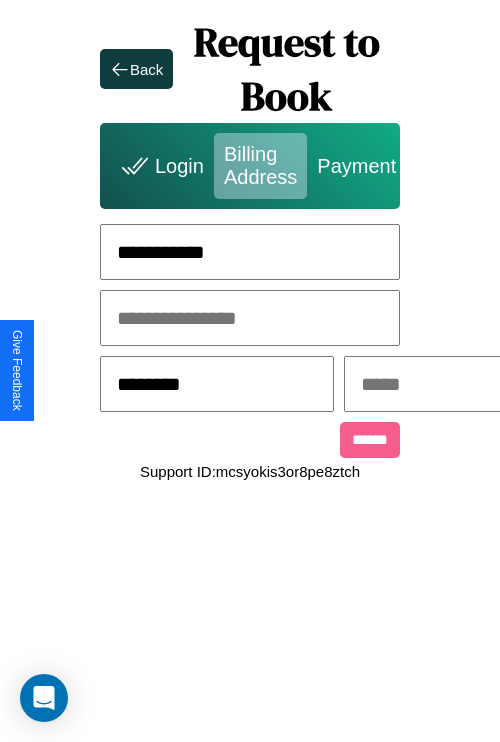 type on "********" 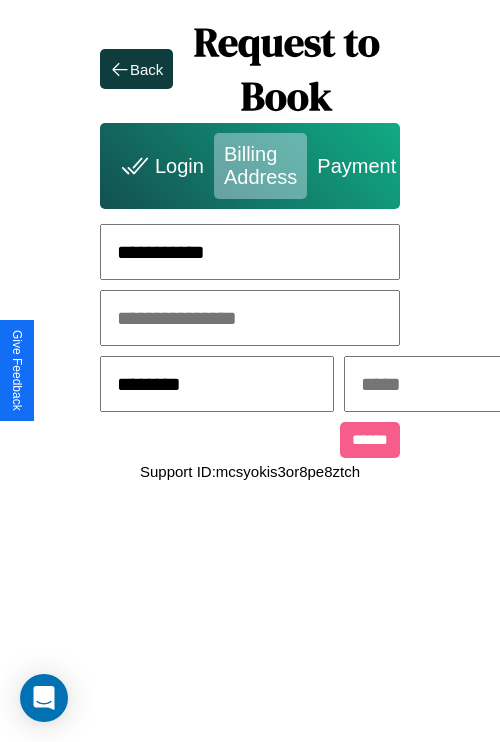 click at bounding box center [461, 384] 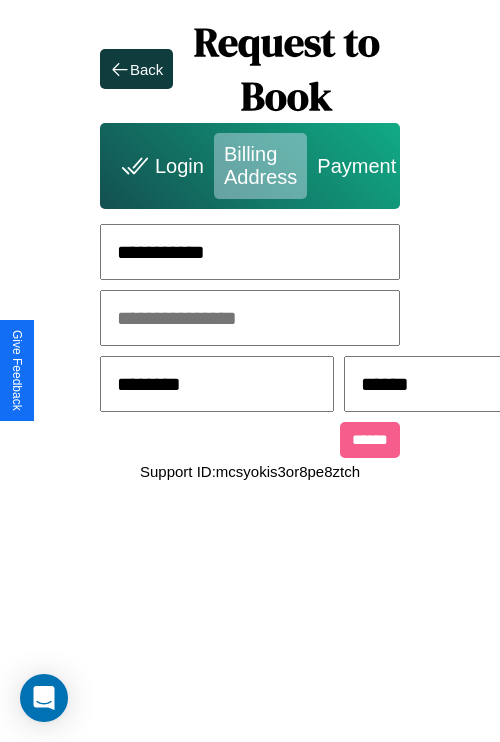 scroll, scrollTop: 0, scrollLeft: 517, axis: horizontal 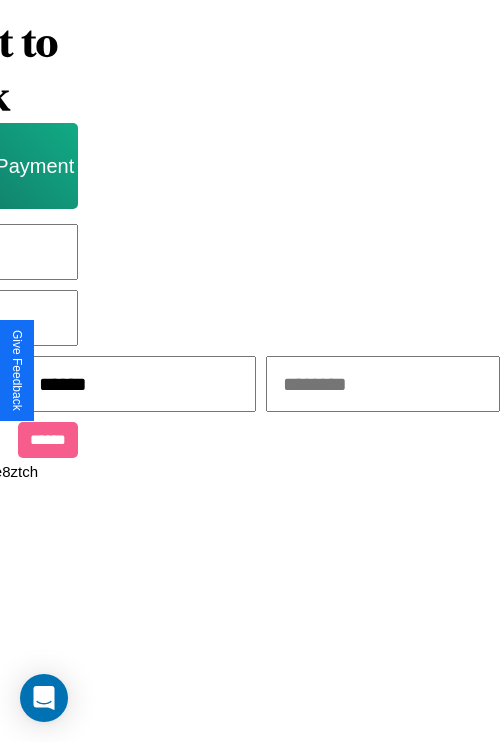 type on "******" 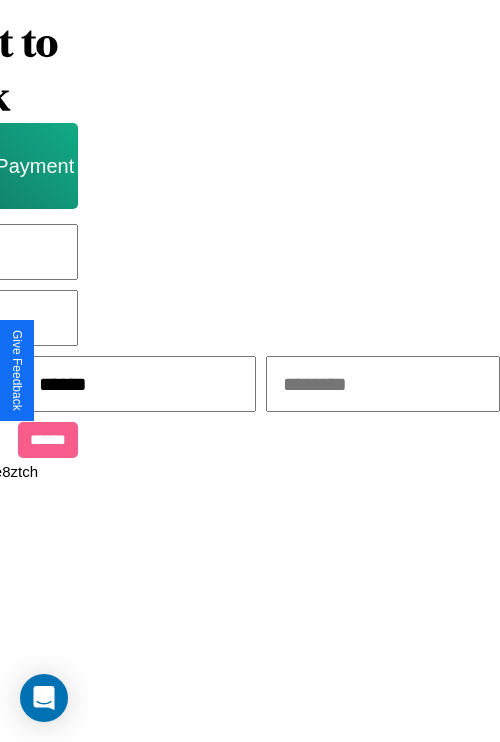 click at bounding box center (383, 384) 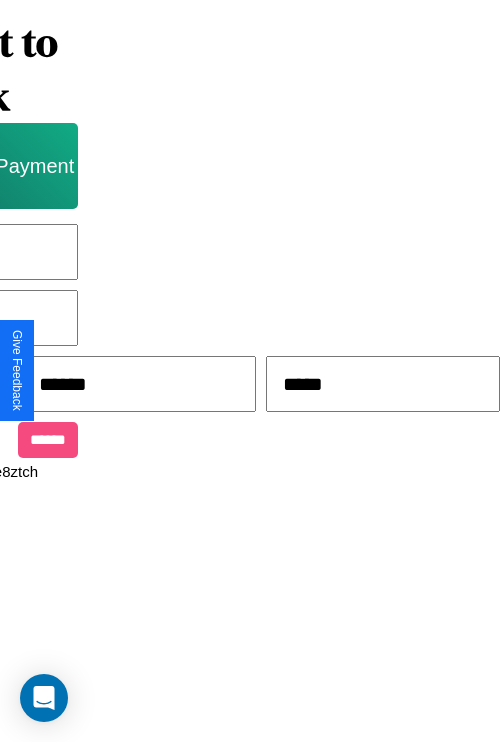 type on "*****" 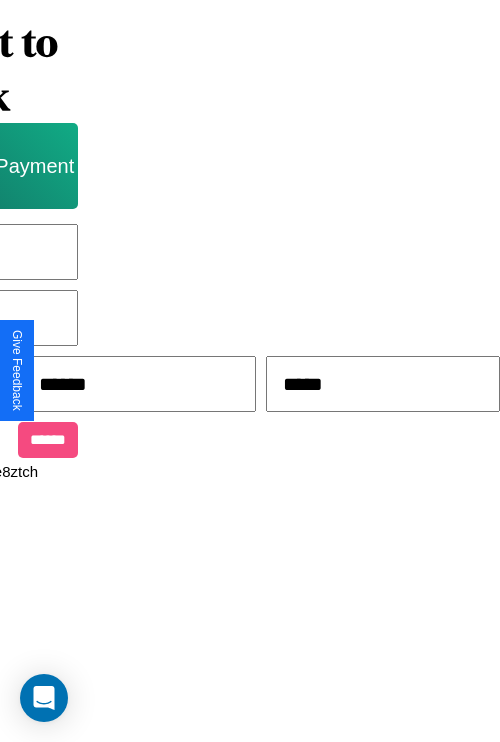 click on "******" at bounding box center (48, 440) 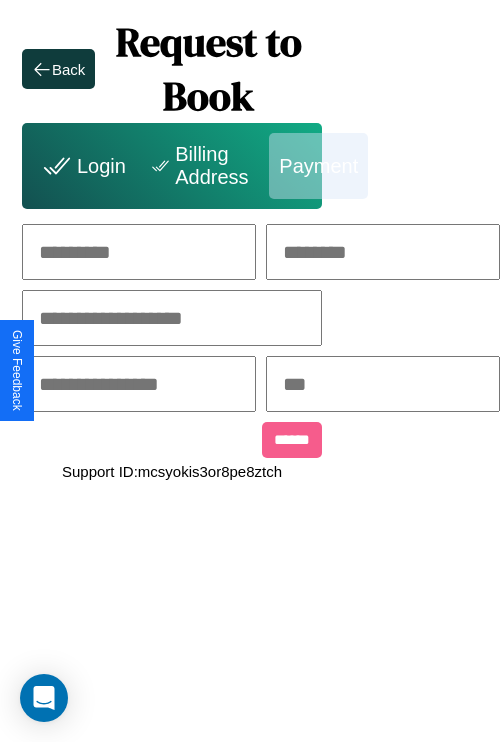 scroll, scrollTop: 0, scrollLeft: 208, axis: horizontal 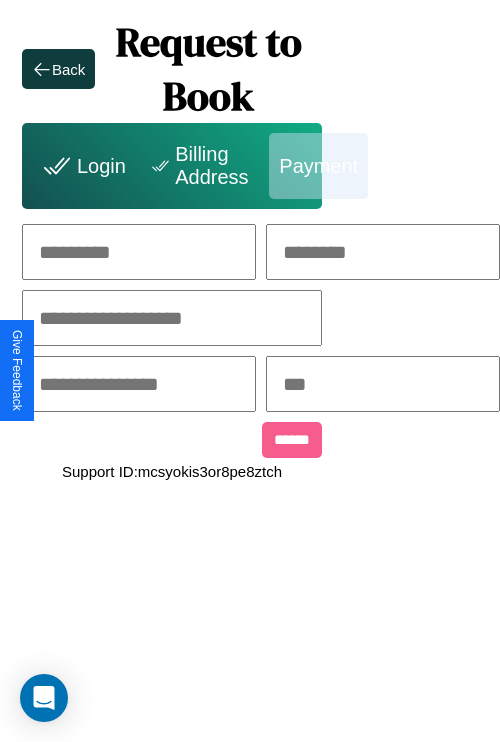 click at bounding box center (139, 252) 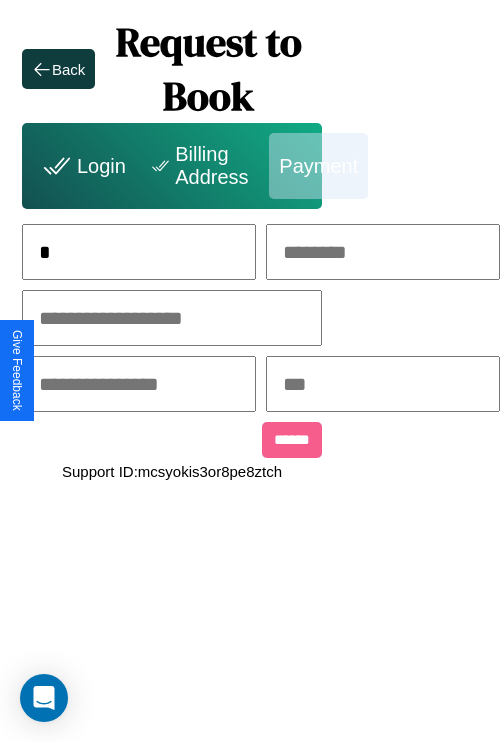scroll, scrollTop: 0, scrollLeft: 132, axis: horizontal 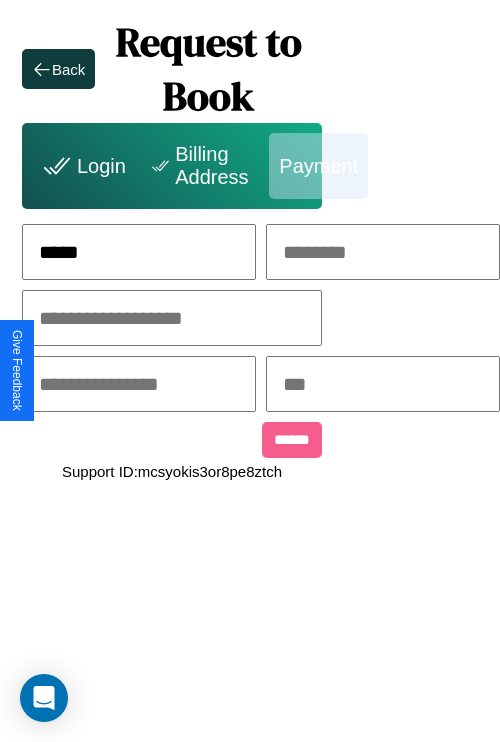 type on "*****" 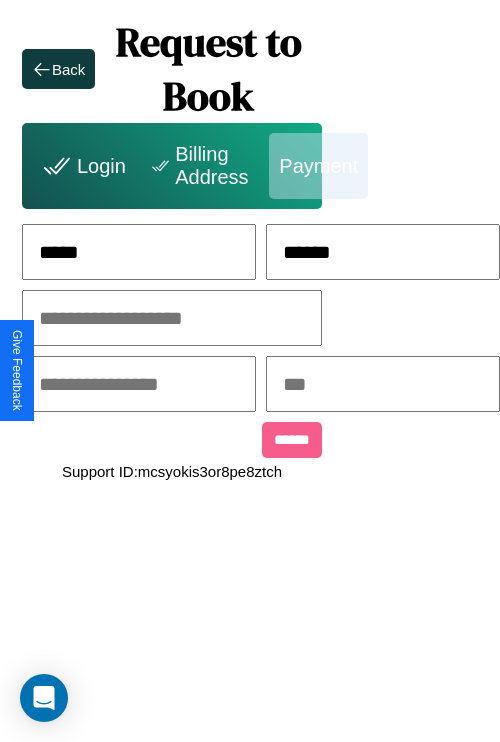 type on "******" 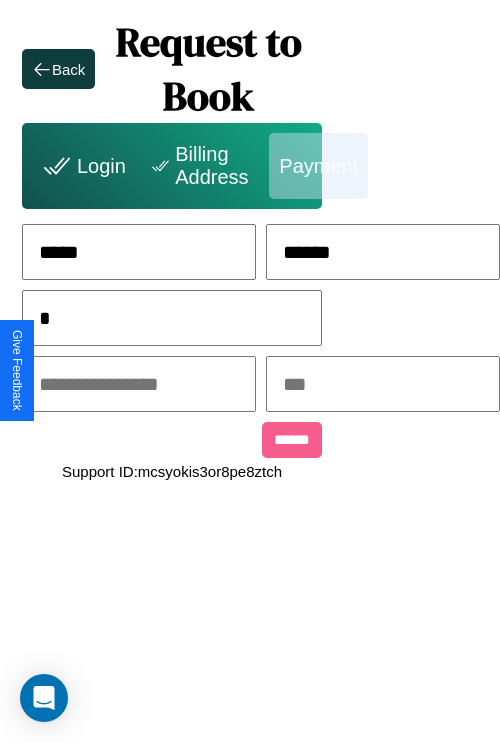 scroll, scrollTop: 0, scrollLeft: 128, axis: horizontal 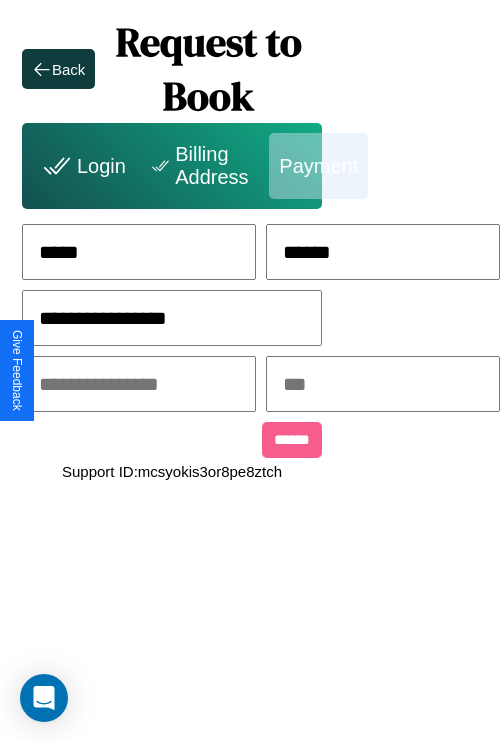 type on "**********" 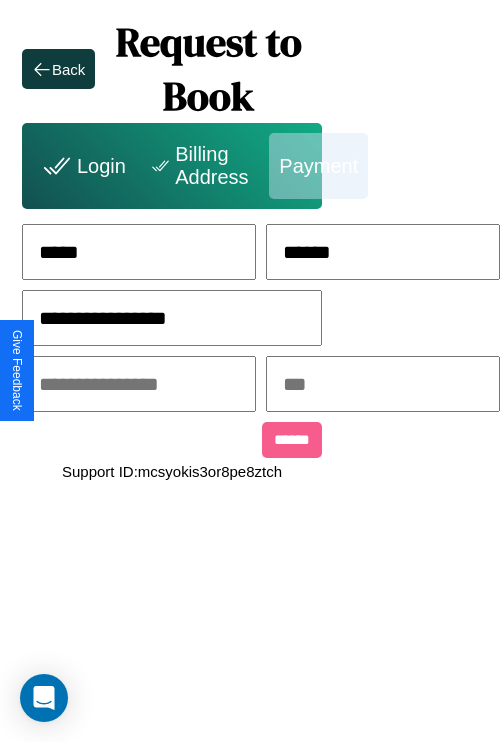 click at bounding box center (139, 384) 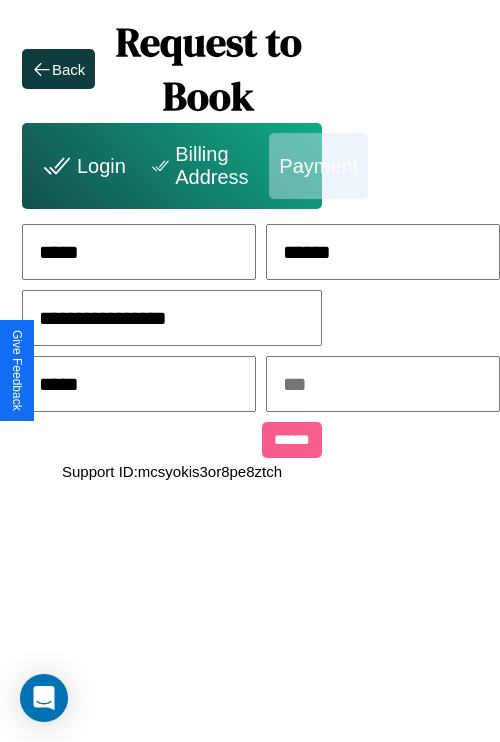 type on "*****" 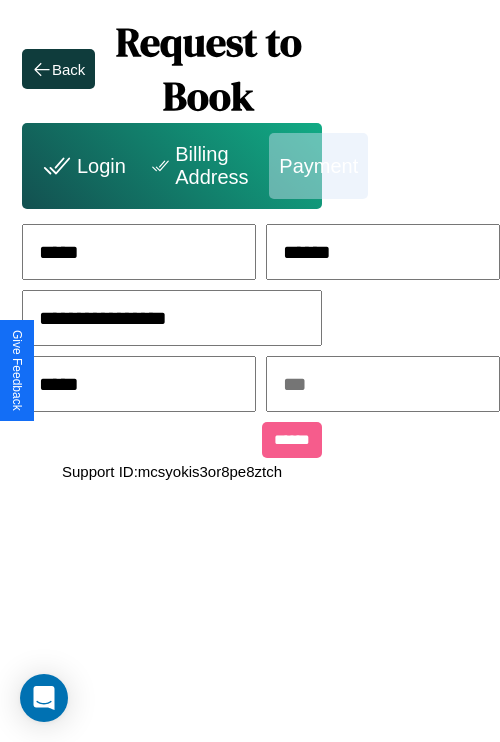 click at bounding box center (383, 384) 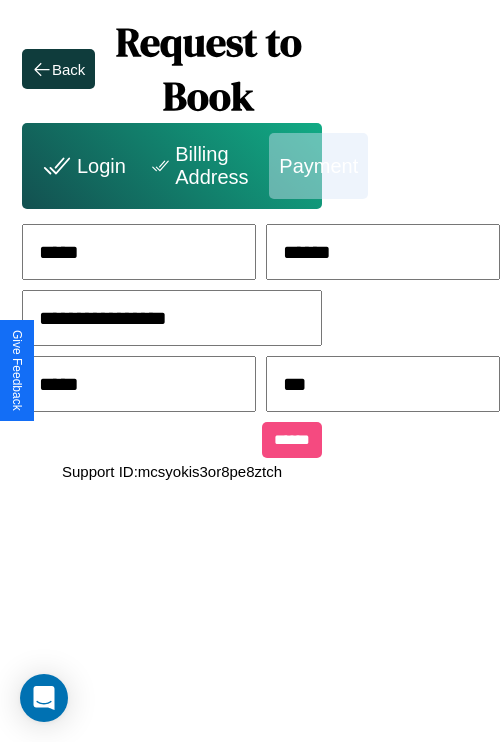 type on "***" 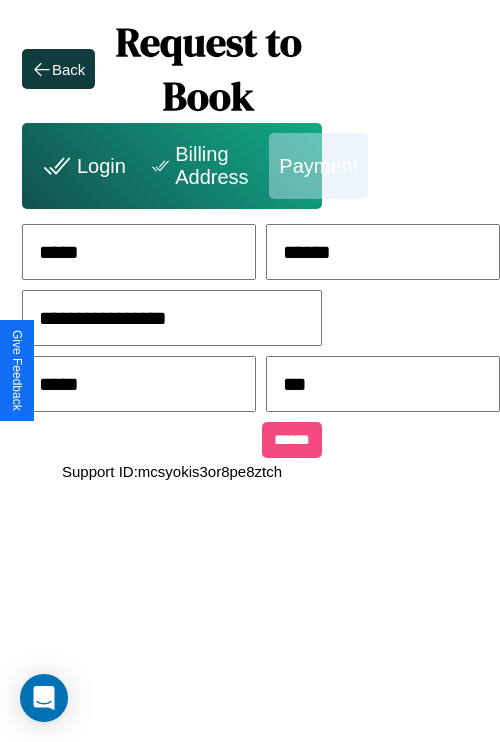 click on "******" at bounding box center [292, 440] 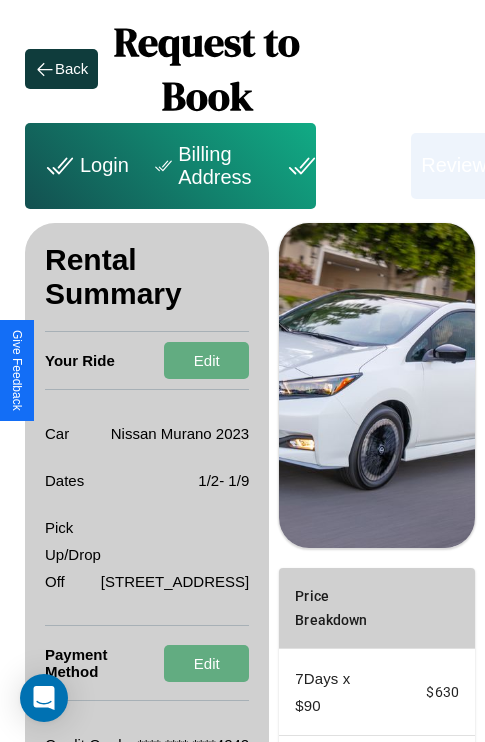 scroll, scrollTop: 274, scrollLeft: 72, axis: both 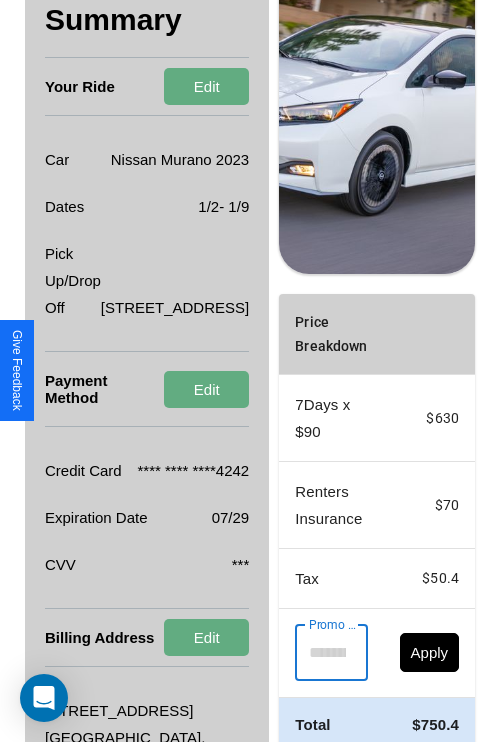 click on "Promo Code" at bounding box center [320, 653] 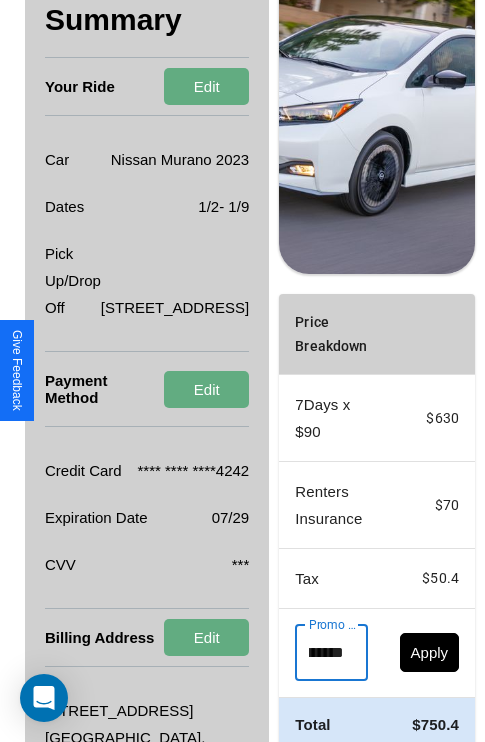 scroll, scrollTop: 0, scrollLeft: 50, axis: horizontal 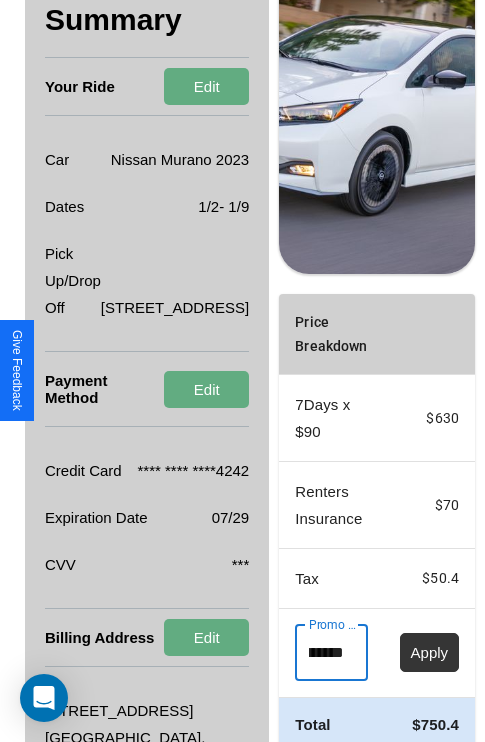 type on "********" 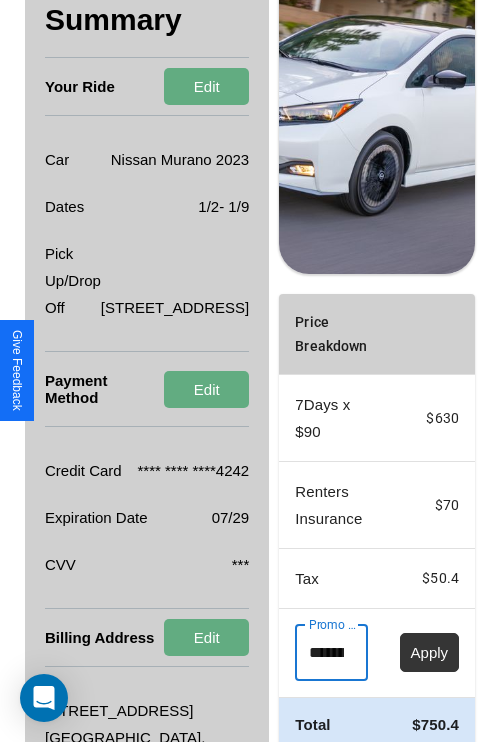 click on "Apply" at bounding box center [430, 652] 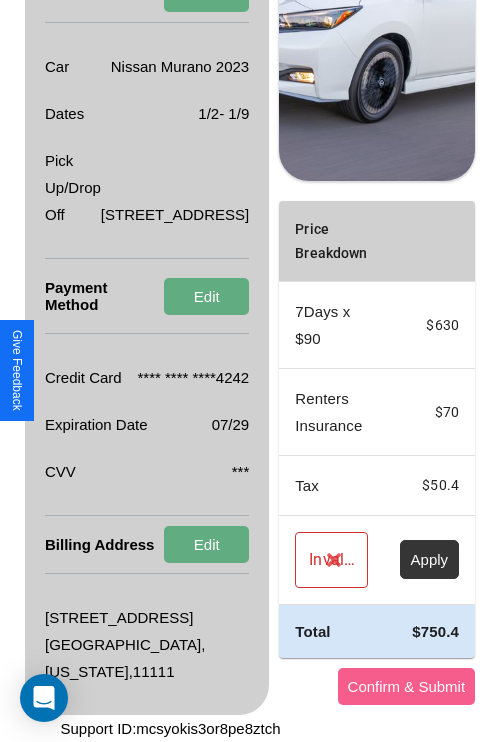scroll, scrollTop: 428, scrollLeft: 72, axis: both 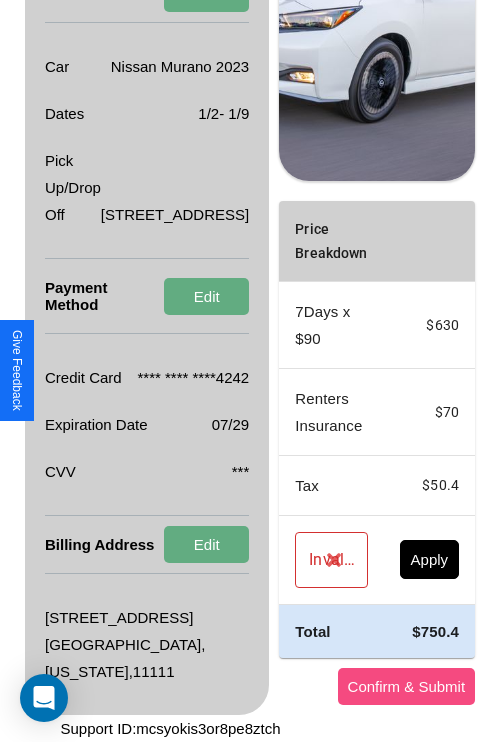 click on "Confirm & Submit" at bounding box center [407, 686] 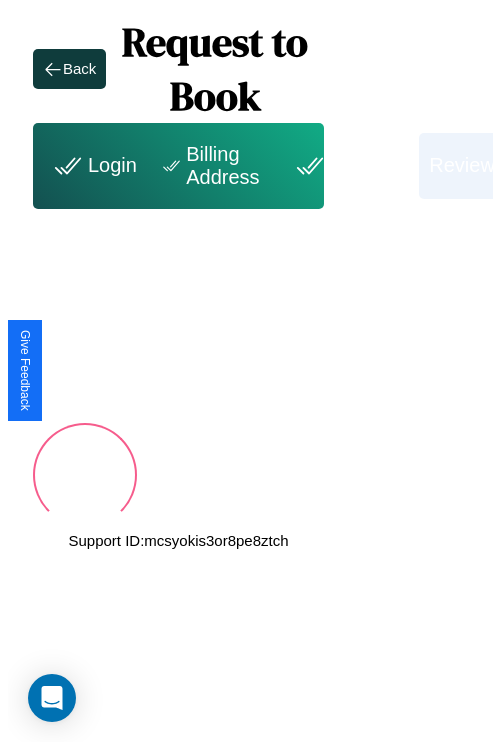 scroll, scrollTop: 0, scrollLeft: 72, axis: horizontal 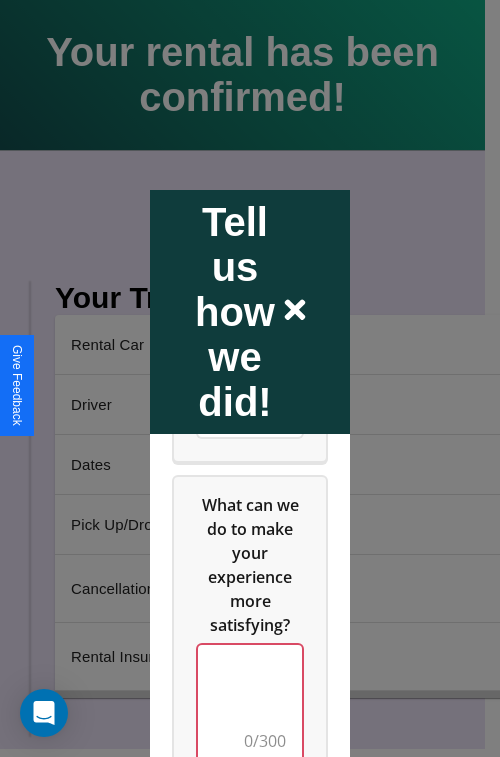 click at bounding box center (250, 704) 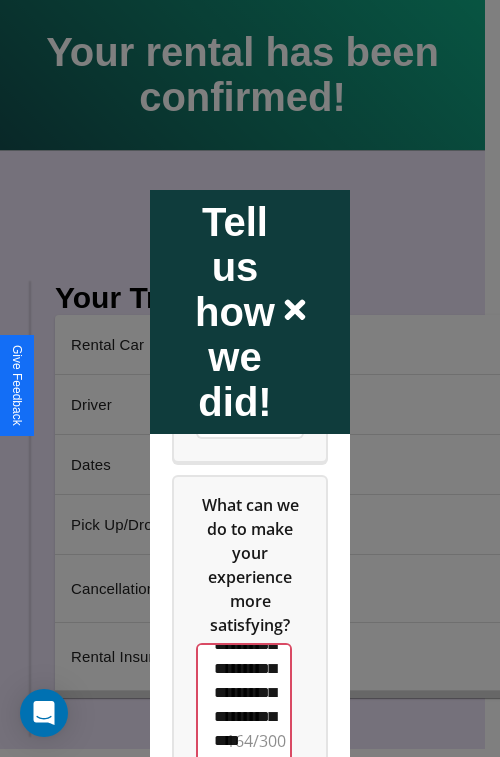 scroll, scrollTop: 708, scrollLeft: 0, axis: vertical 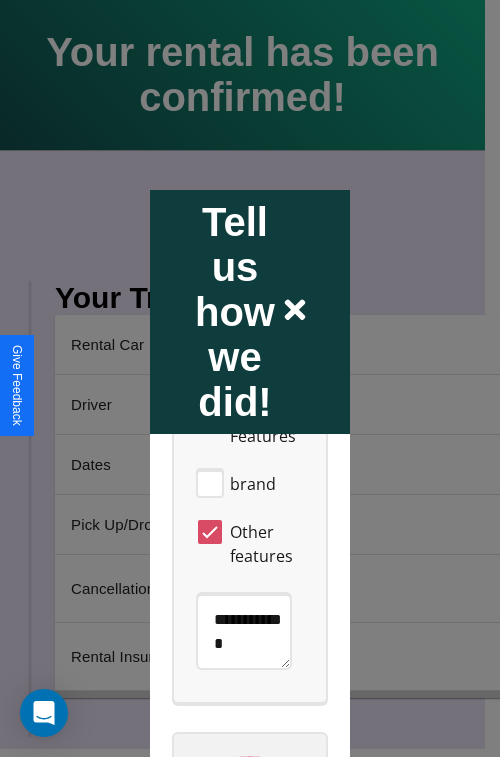 type on "**********" 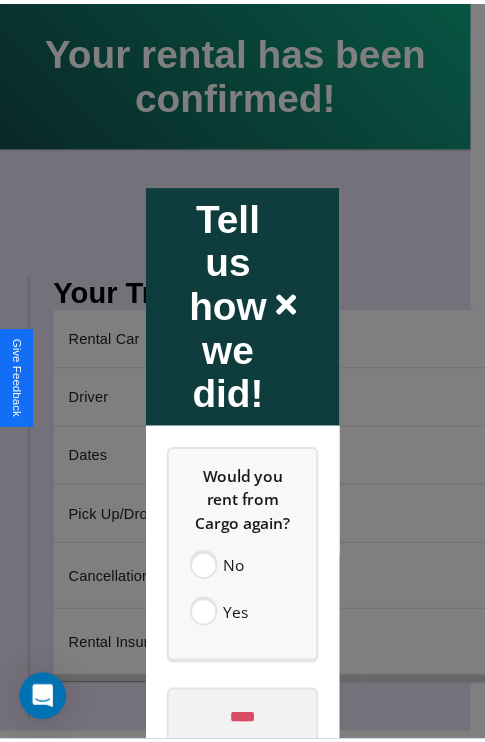 scroll, scrollTop: 0, scrollLeft: 0, axis: both 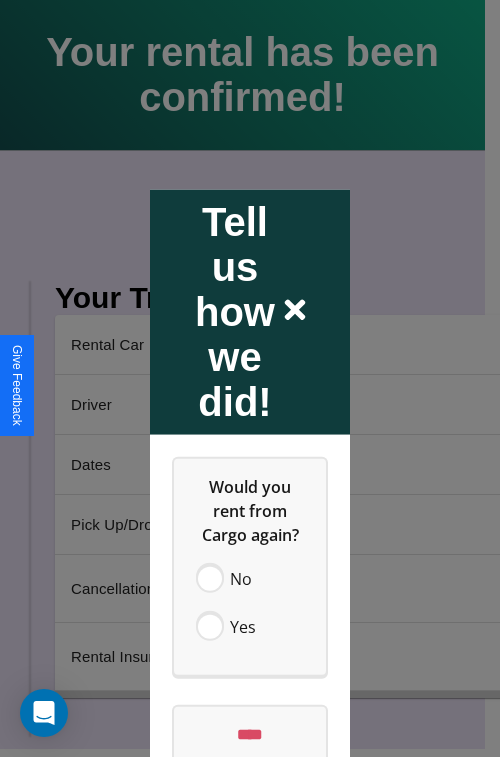 click at bounding box center (250, 378) 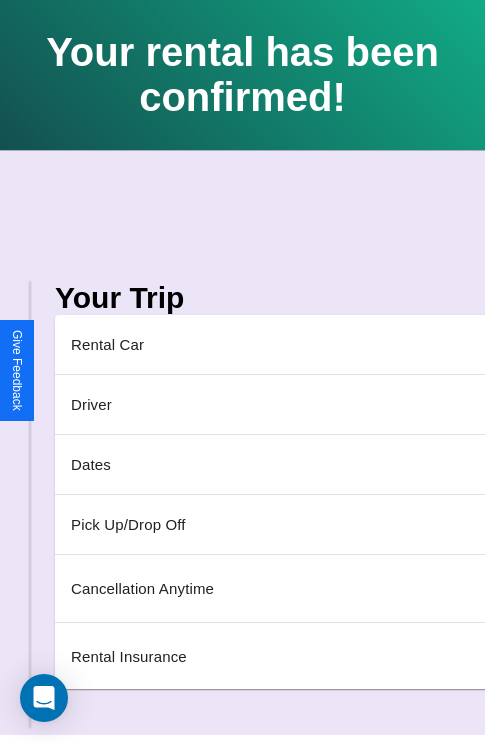 scroll, scrollTop: 0, scrollLeft: 235, axis: horizontal 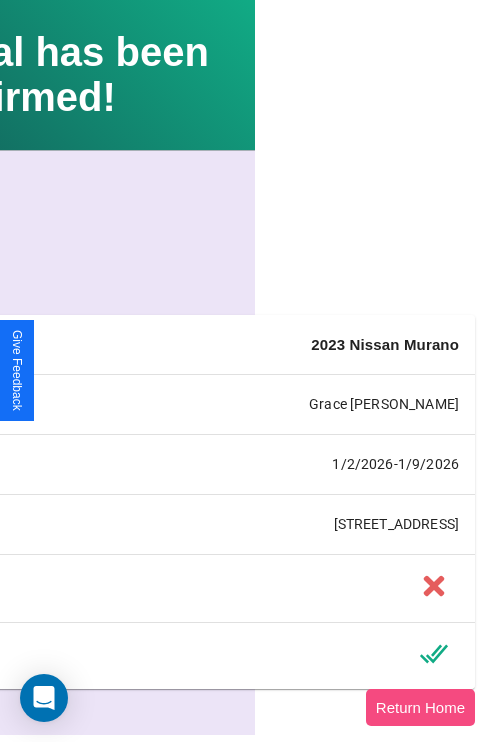 click on "Return Home" at bounding box center [420, 707] 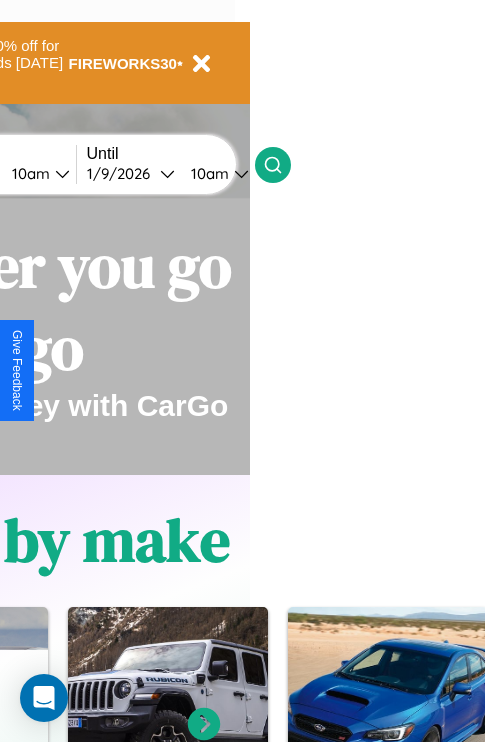 scroll, scrollTop: 0, scrollLeft: 0, axis: both 